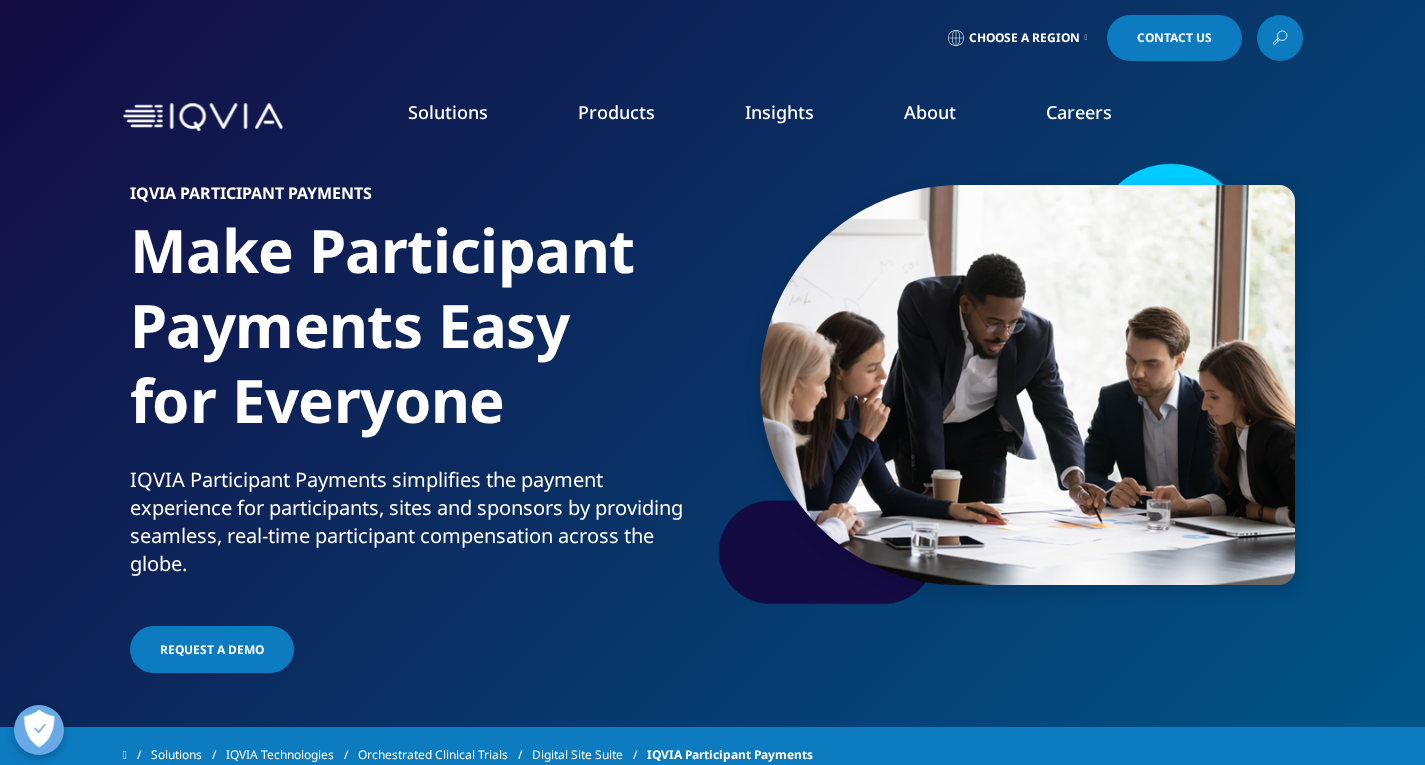 scroll, scrollTop: 0, scrollLeft: 0, axis: both 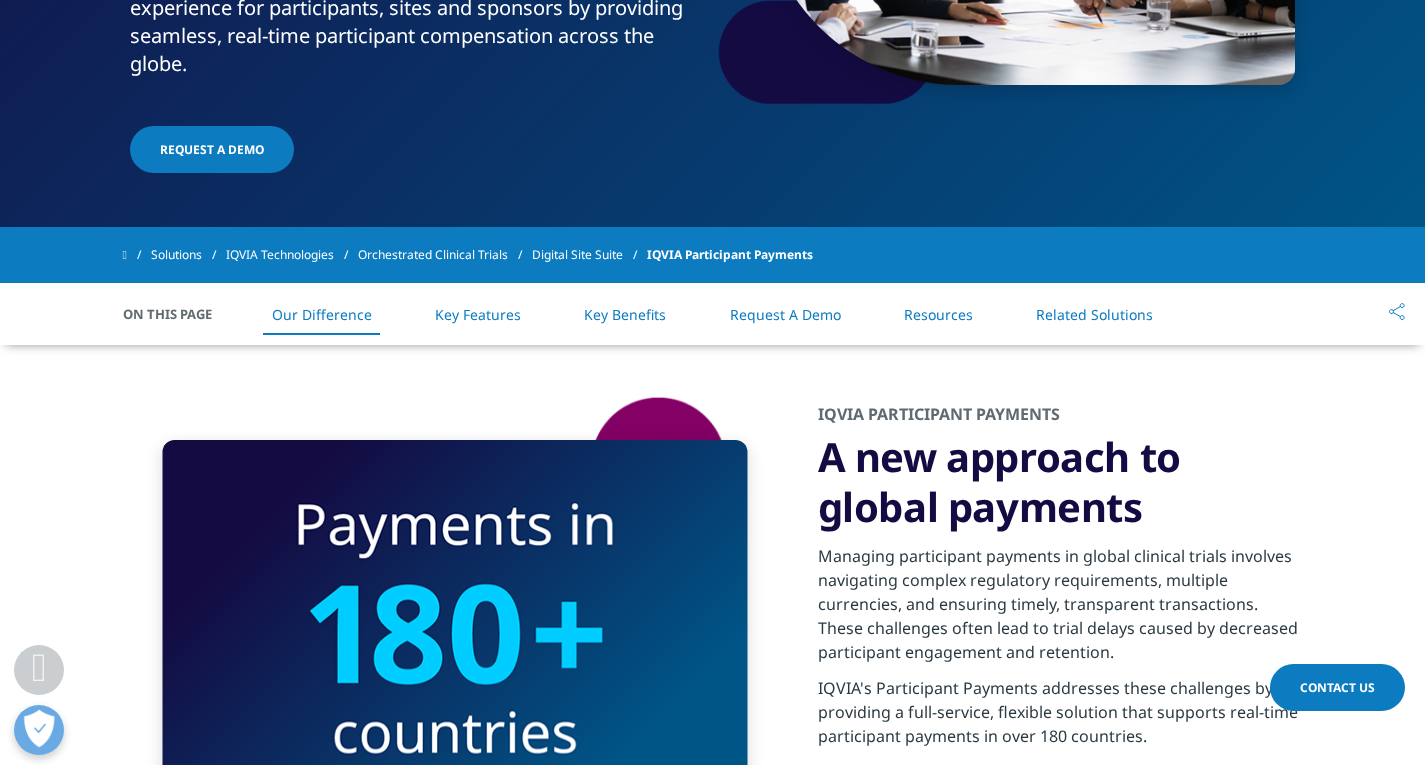 click on "Key Features" at bounding box center [478, 314] 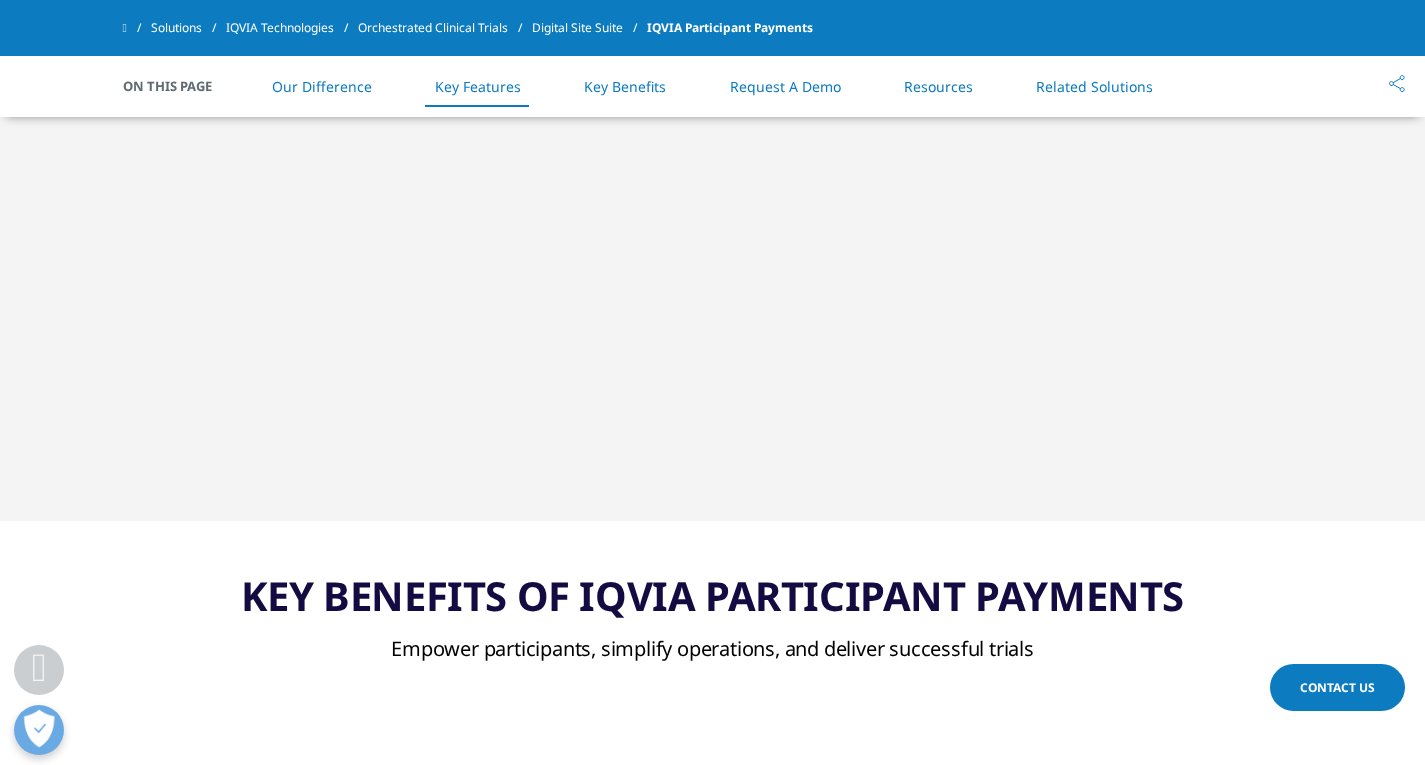 scroll, scrollTop: 2396, scrollLeft: 0, axis: vertical 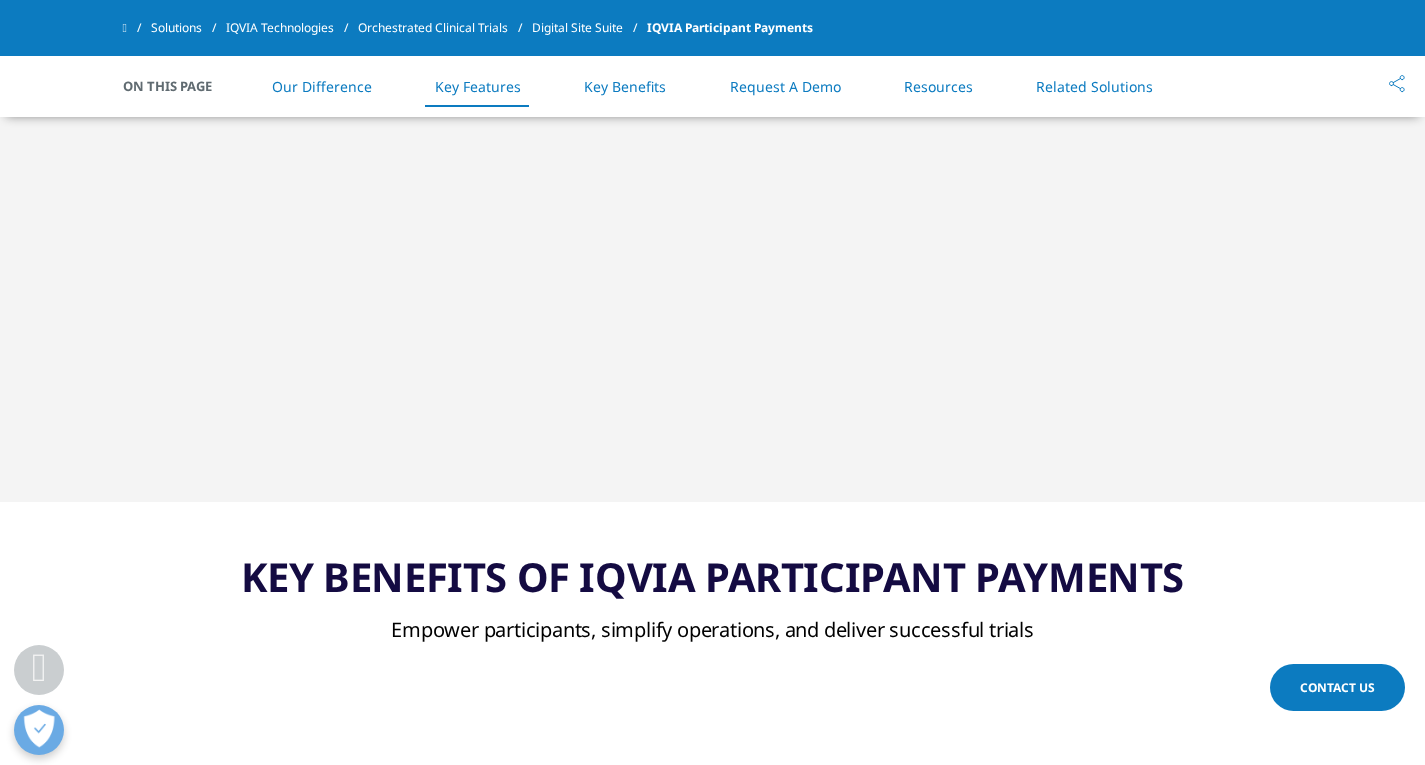 click on "Related Solutions" at bounding box center [1094, 86] 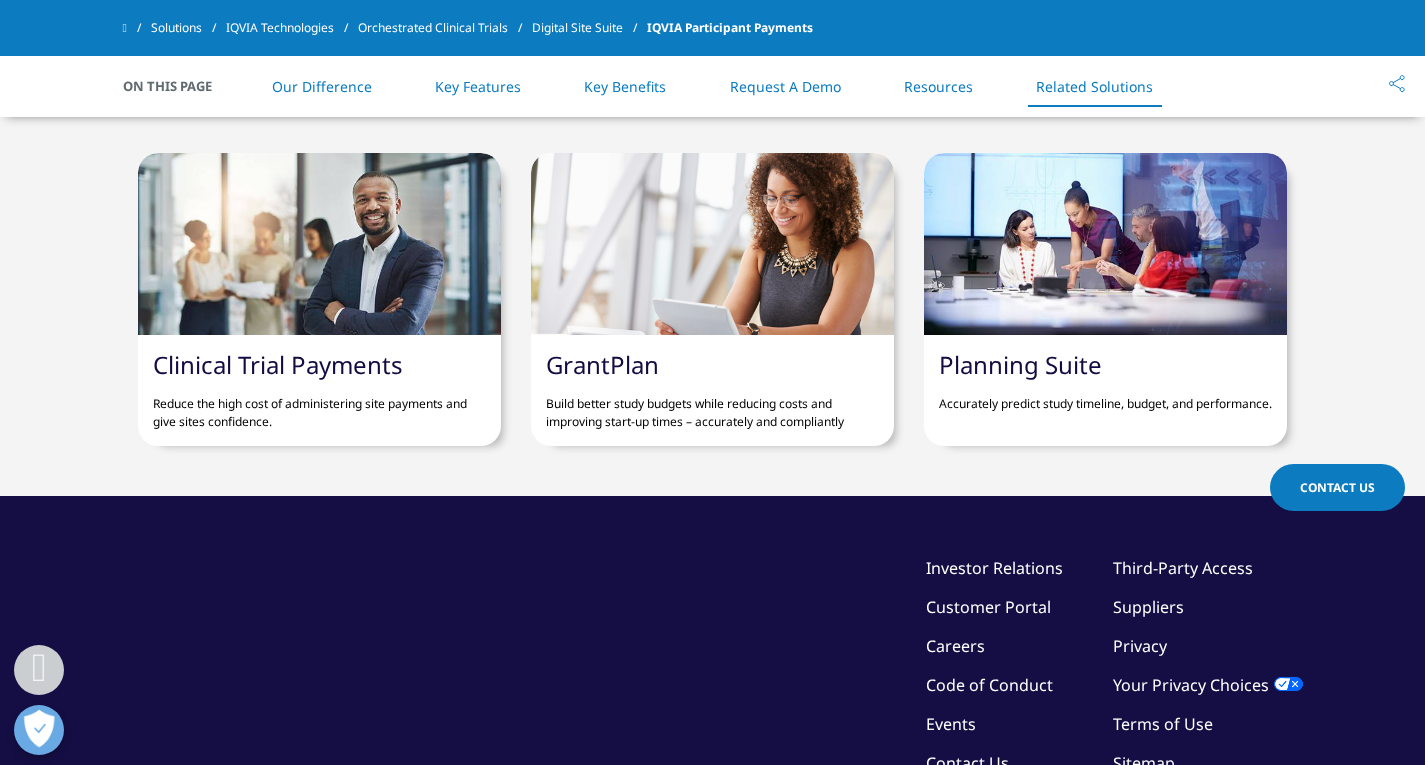 click on "Resources" at bounding box center (938, 86) 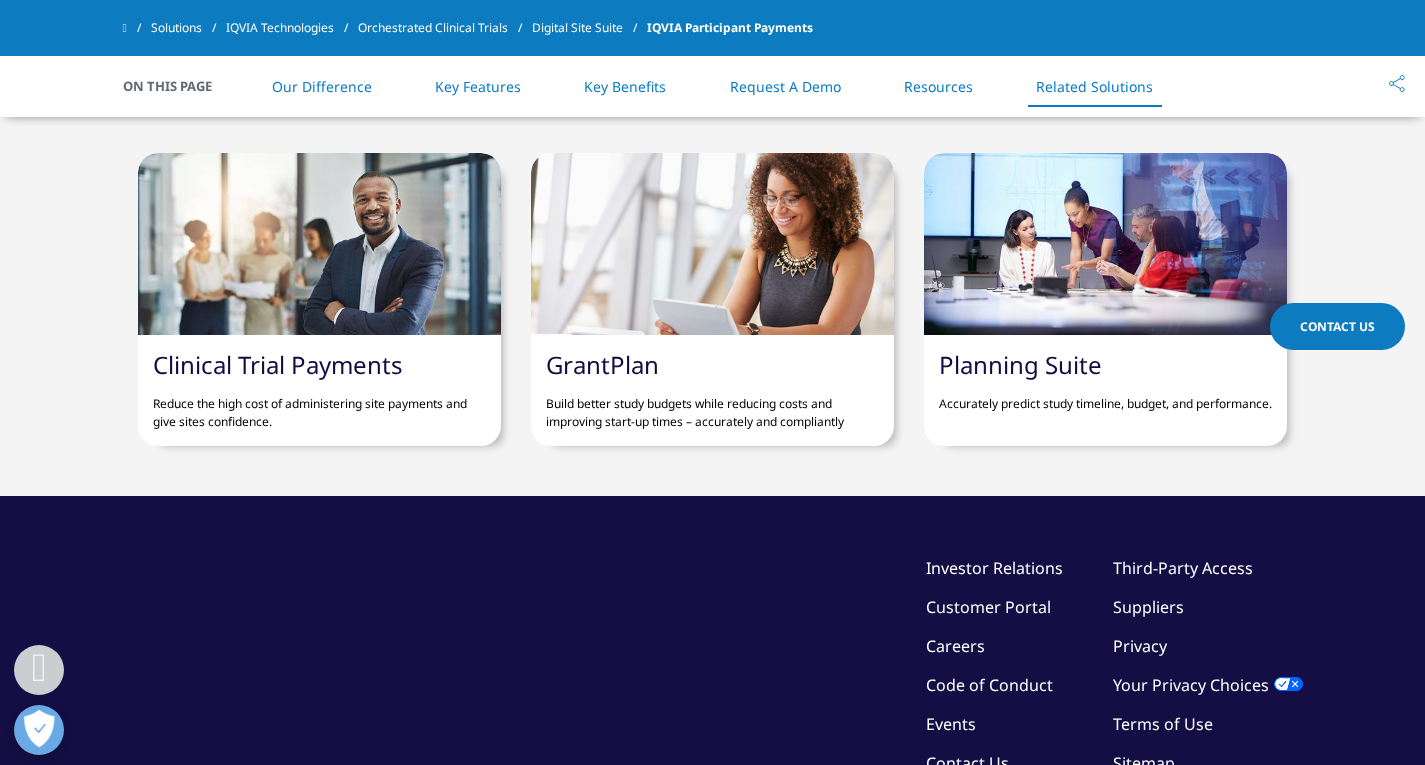 scroll, scrollTop: 5421, scrollLeft: 0, axis: vertical 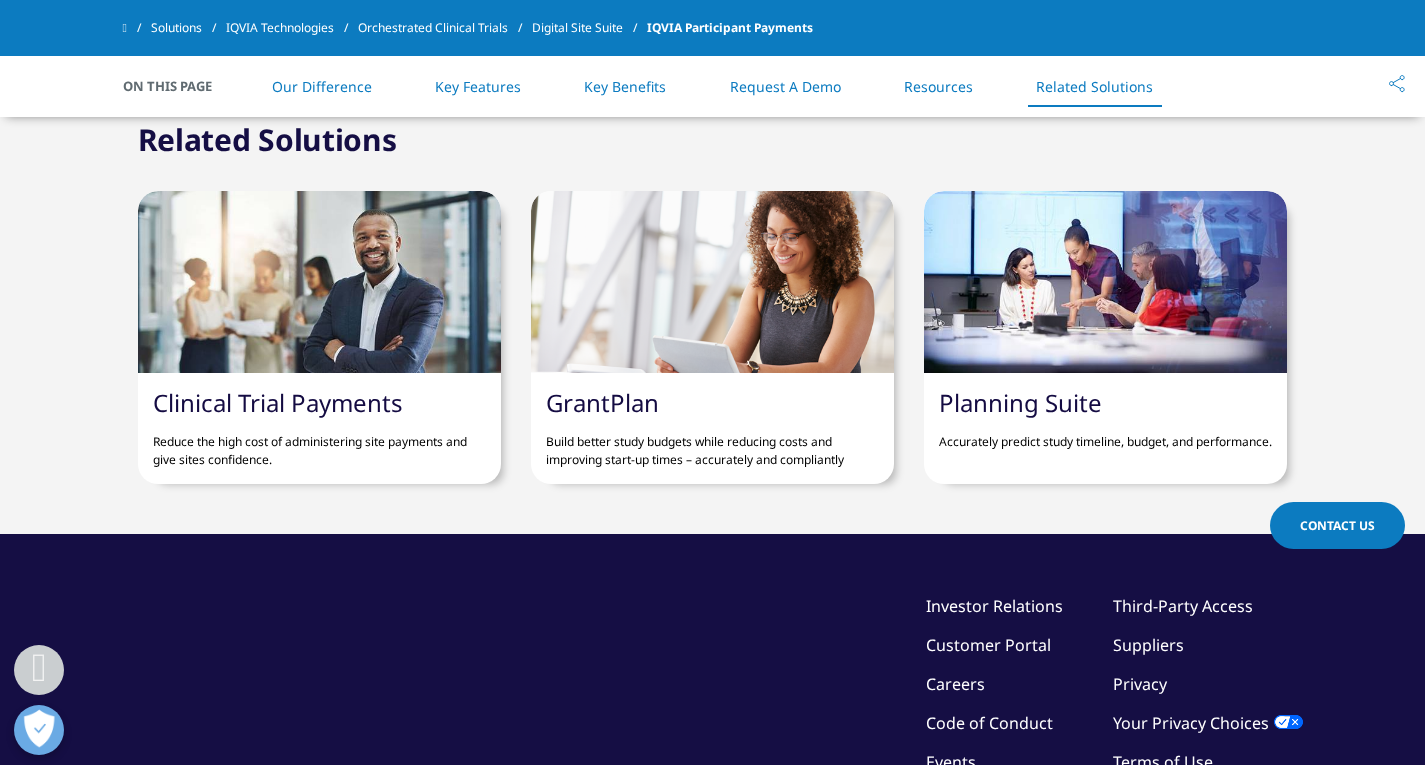 click at bounding box center [319, 282] 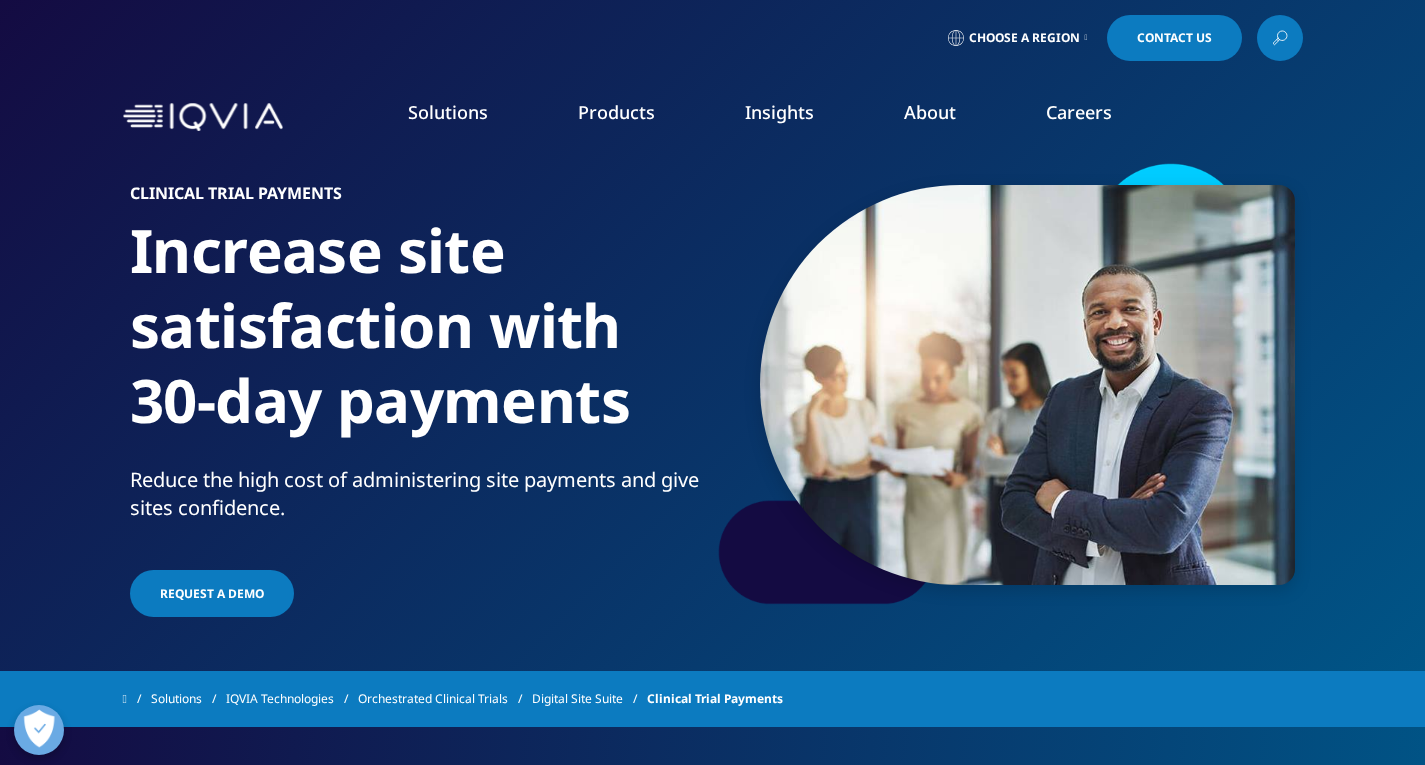 scroll, scrollTop: 0, scrollLeft: 0, axis: both 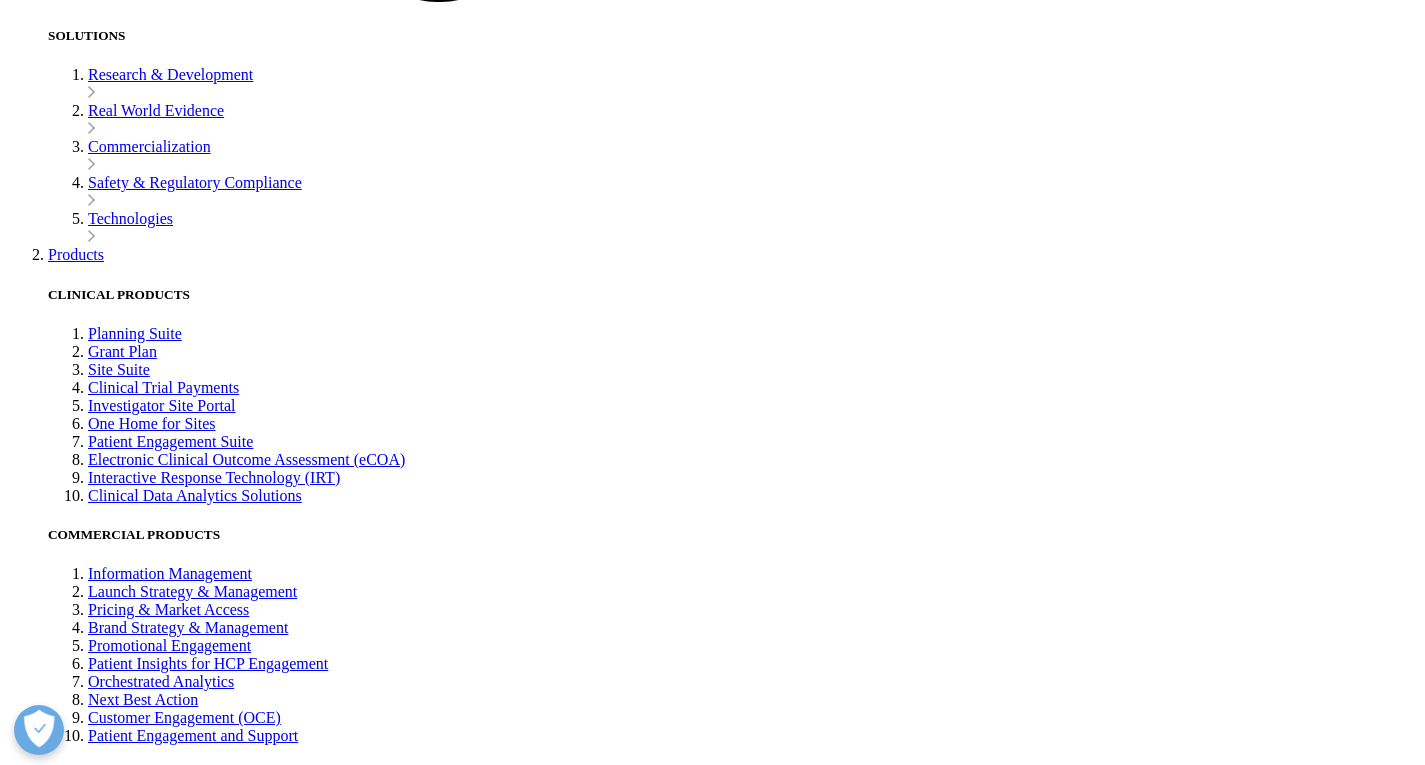 click on "READ NOW" at bounding box center (51, 27470) 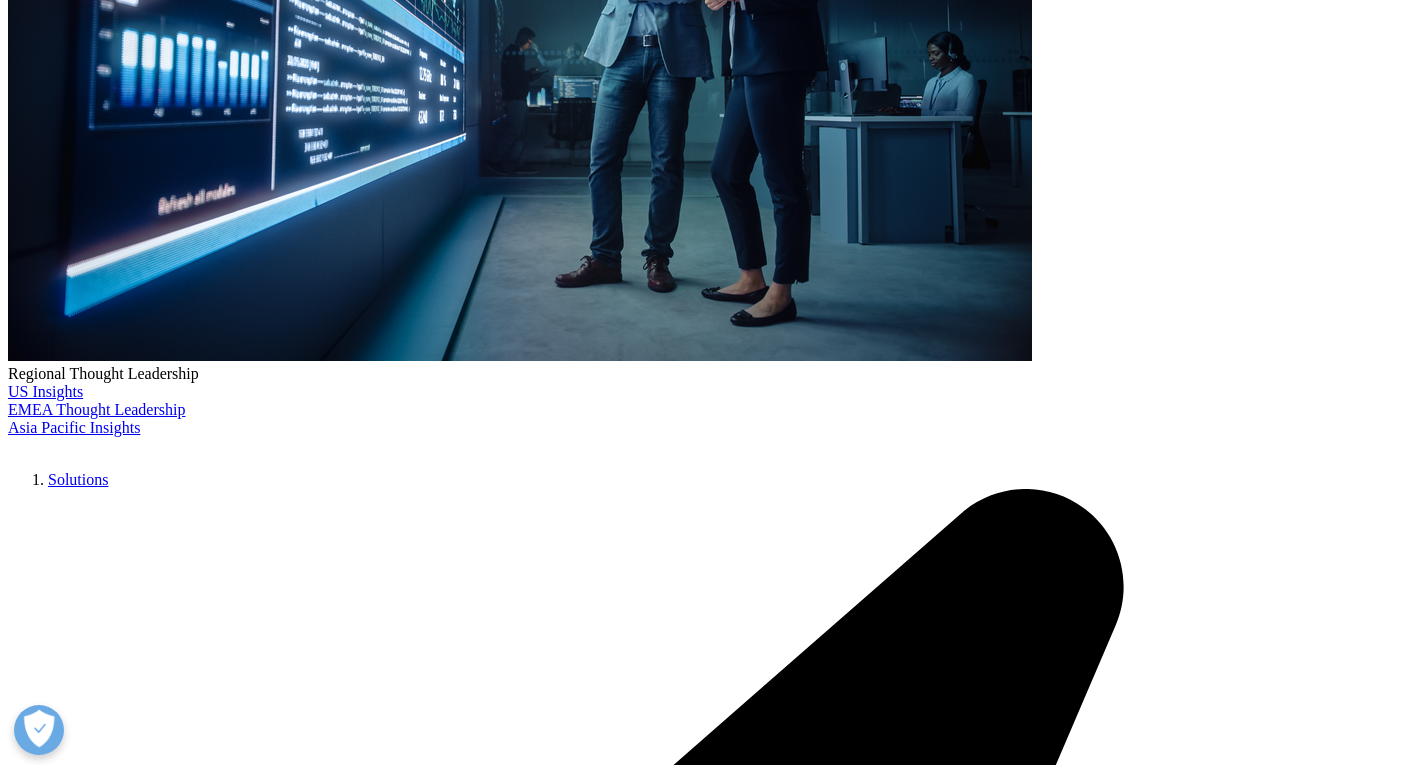 scroll, scrollTop: 500, scrollLeft: 0, axis: vertical 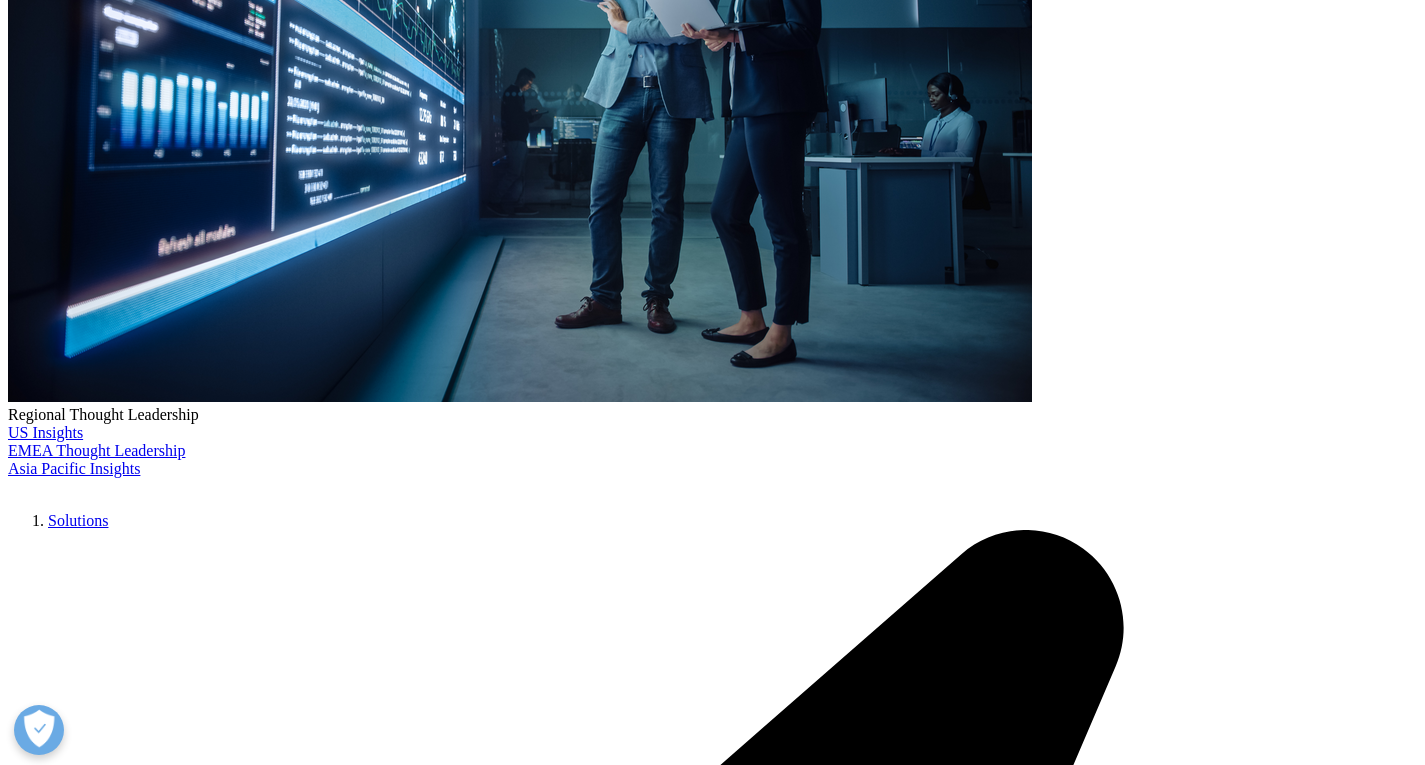 click on "Related Solutions" at bounding box center [104, 30909] 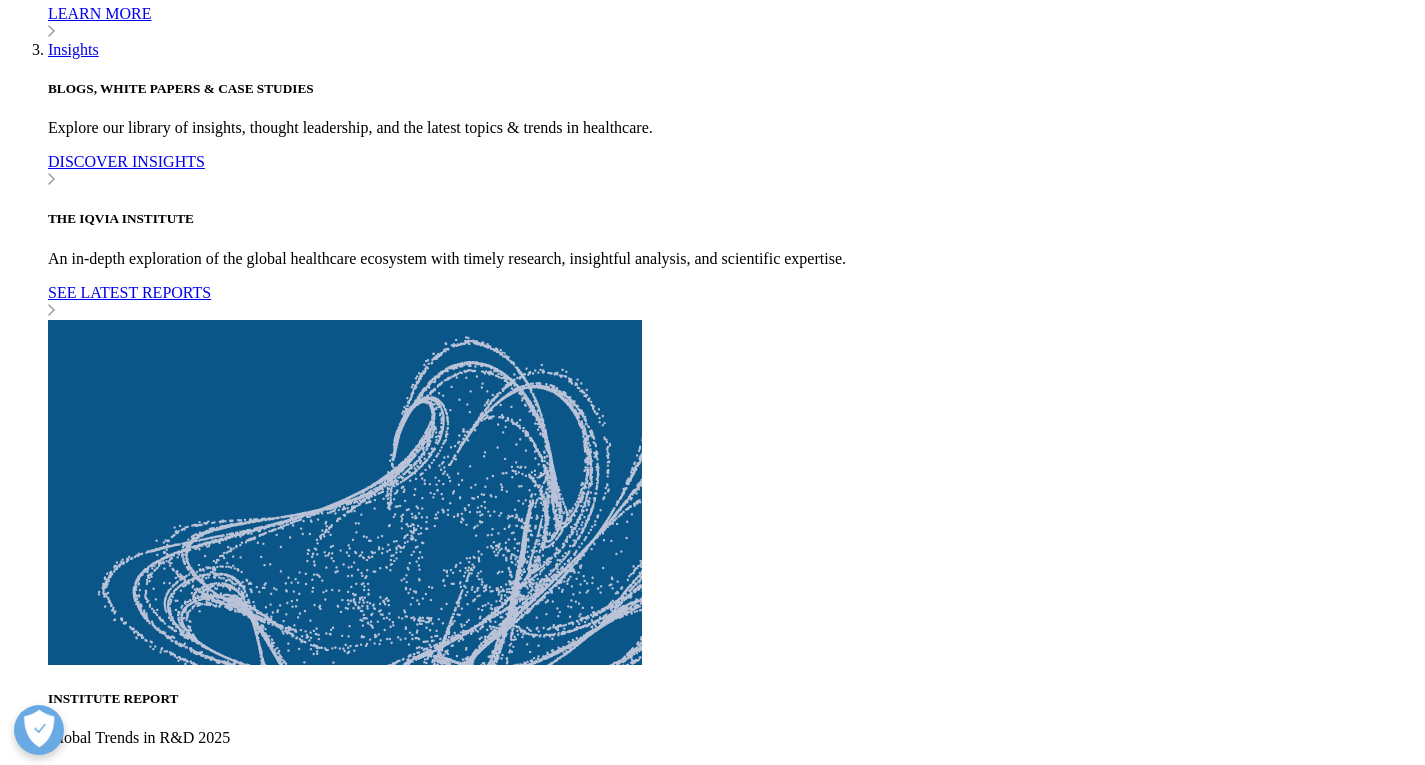 click on "Resources" at bounding box center [732, 29313] 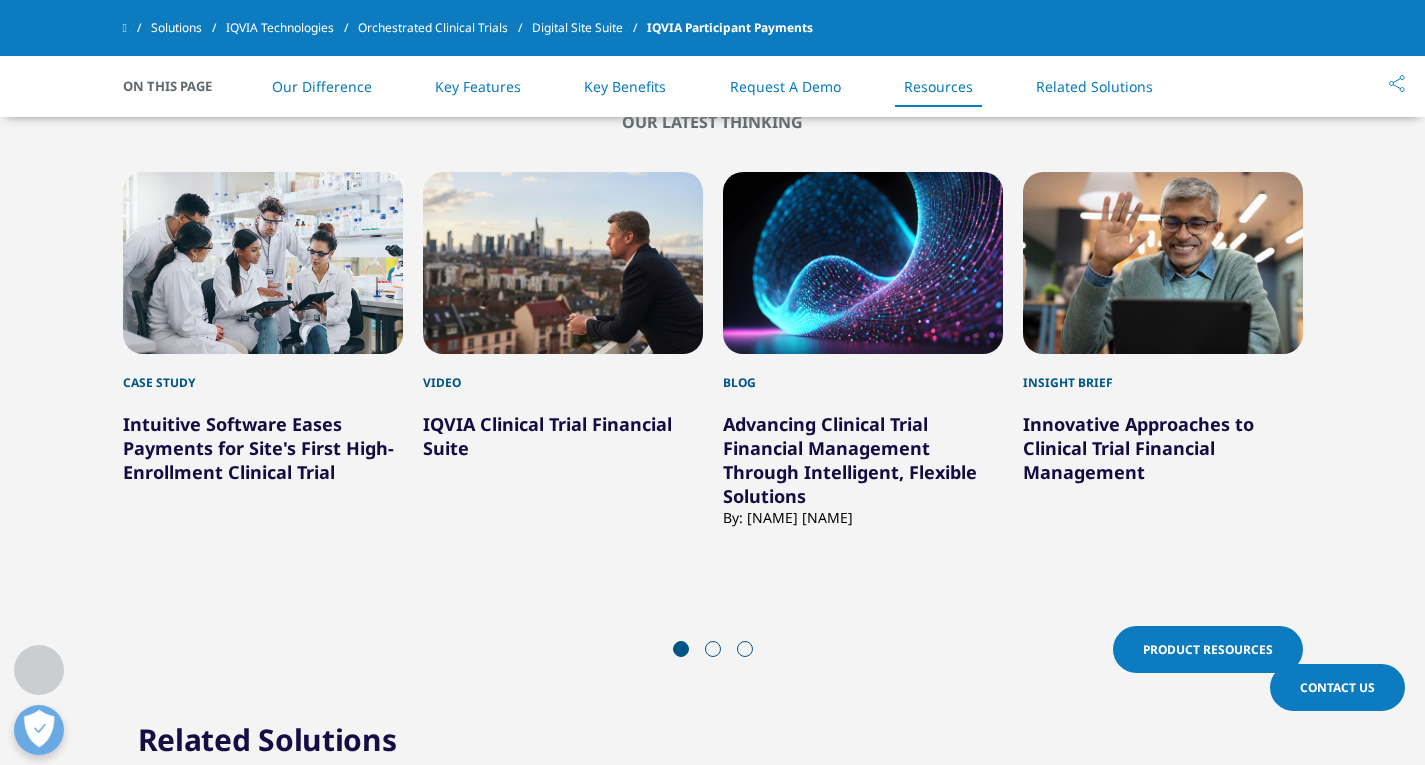 click on "Request A Demo" at bounding box center [785, 86] 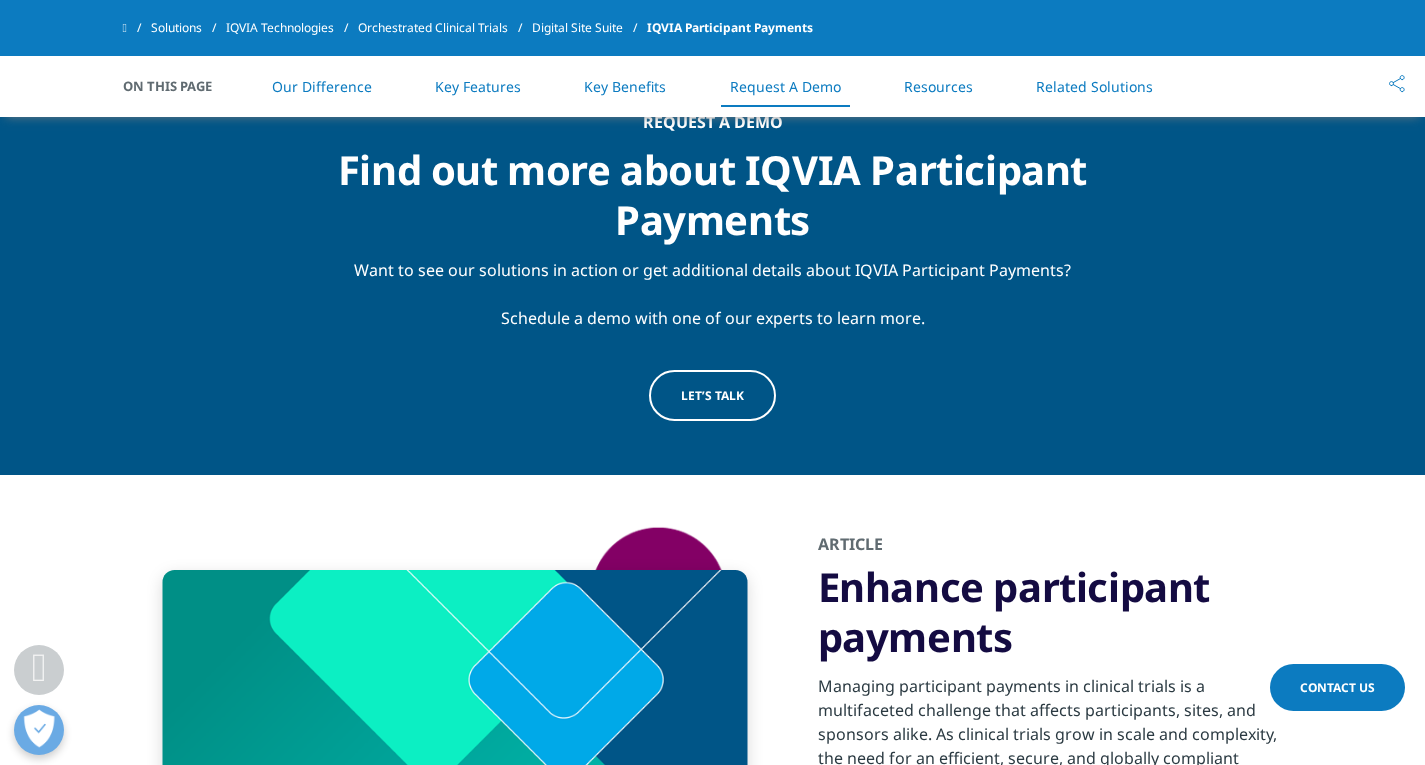 click on "Key Benefits" at bounding box center (625, 86) 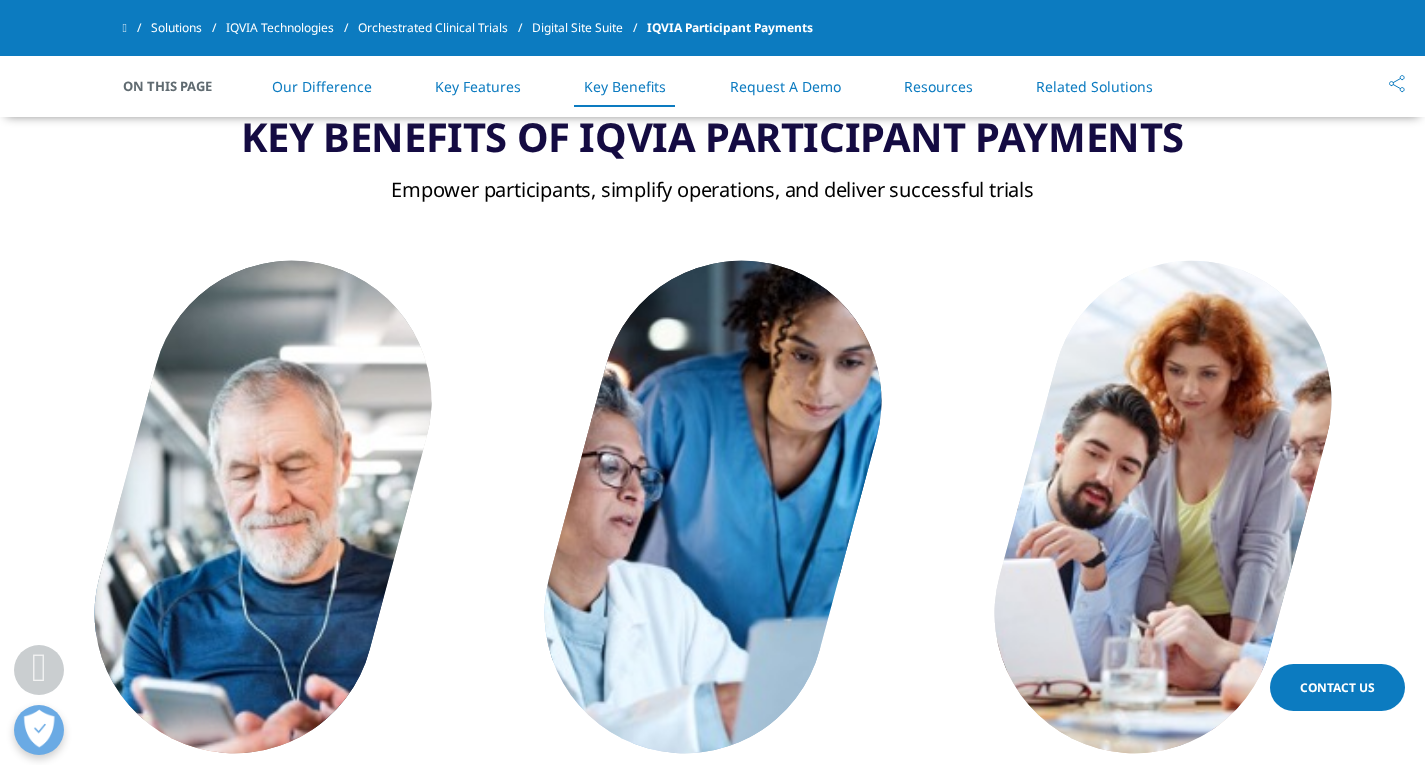 click on "Key Features" at bounding box center (478, 86) 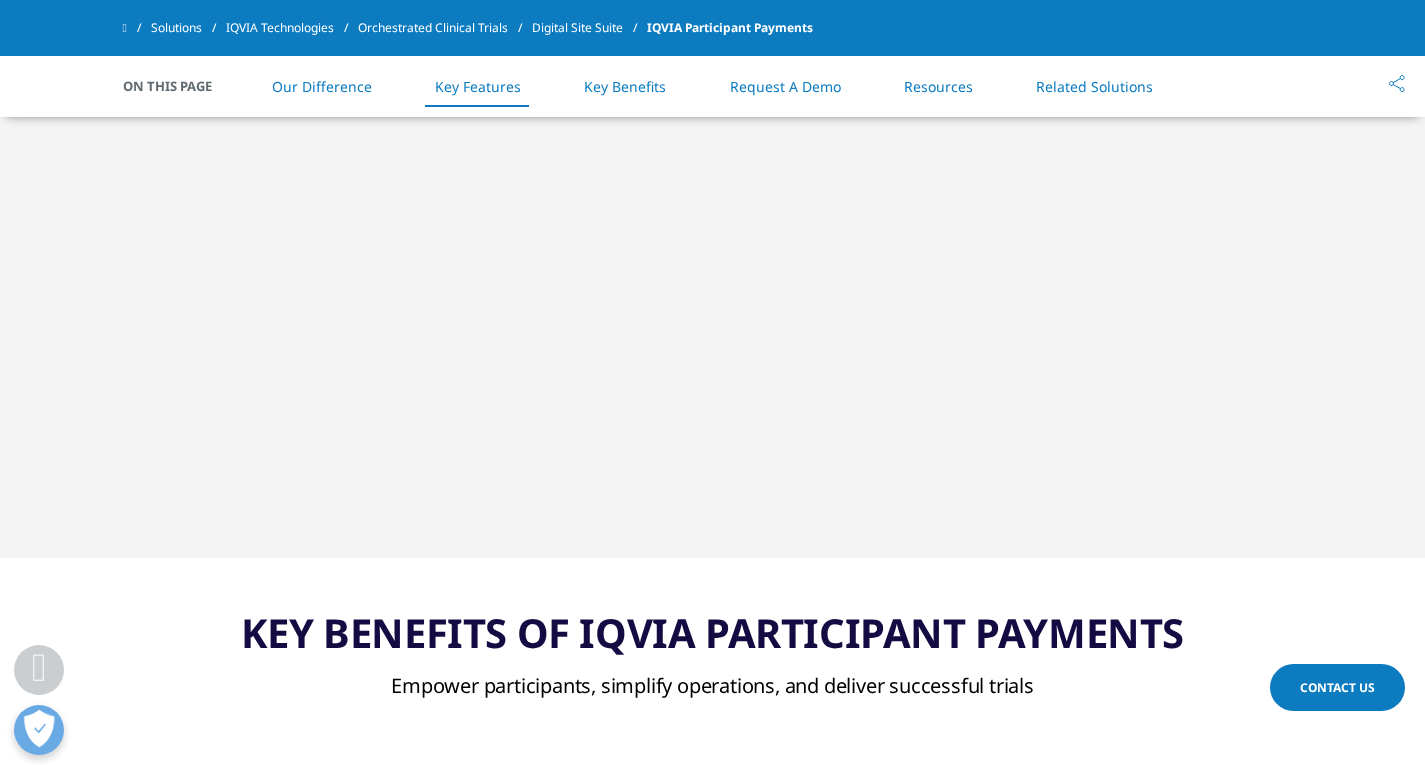 click on "Our Difference" at bounding box center [322, 86] 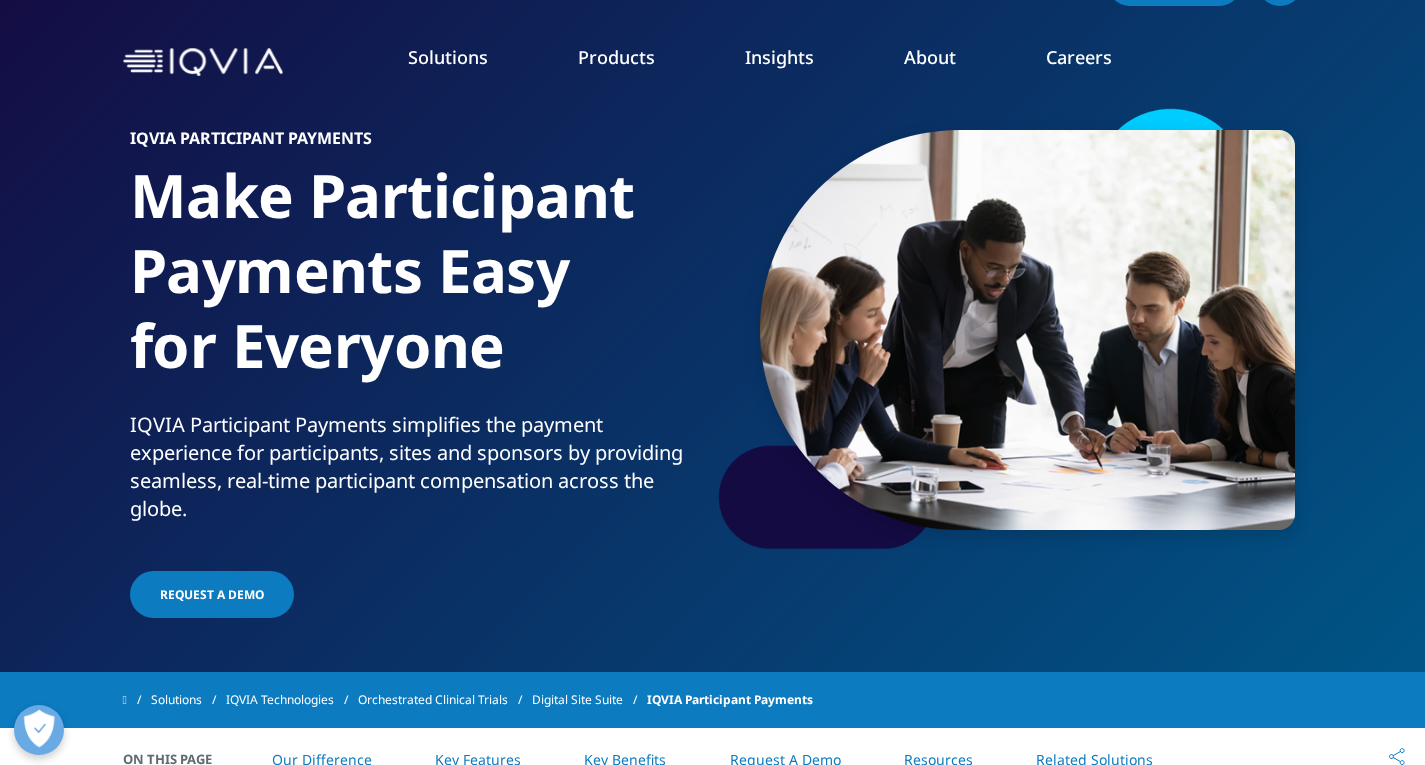 scroll, scrollTop: 0, scrollLeft: 0, axis: both 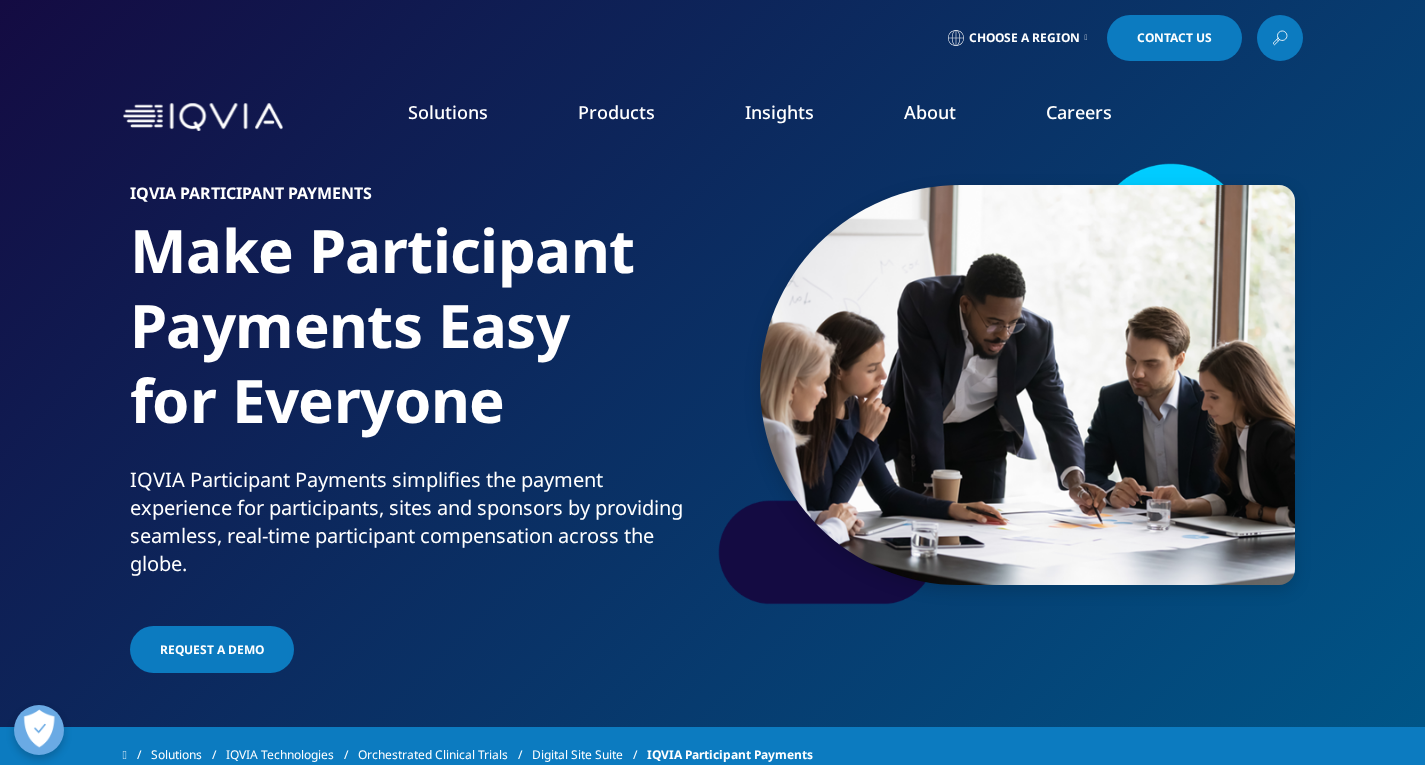 click on "Choose a Region" at bounding box center [1018, 38] 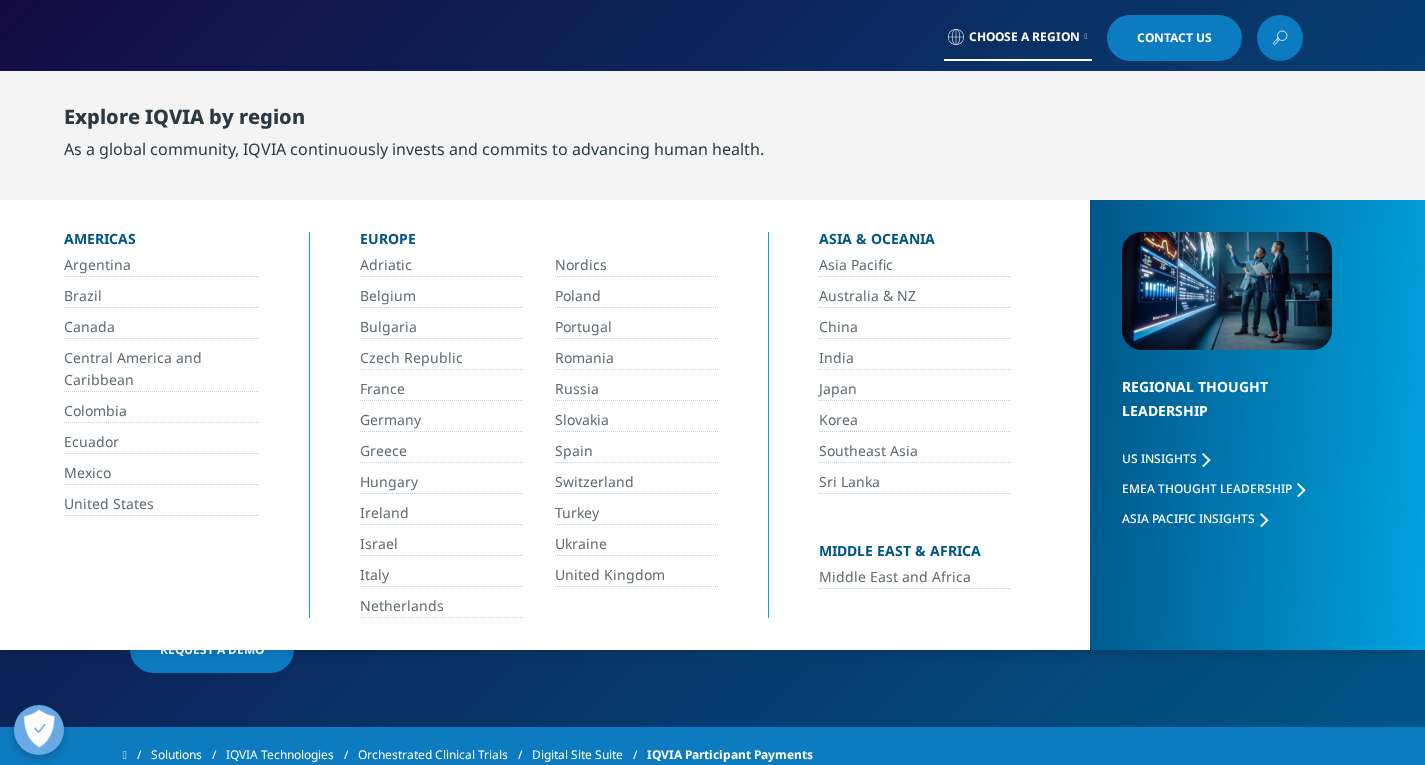 click on "Choose a Region" at bounding box center (1018, 38) 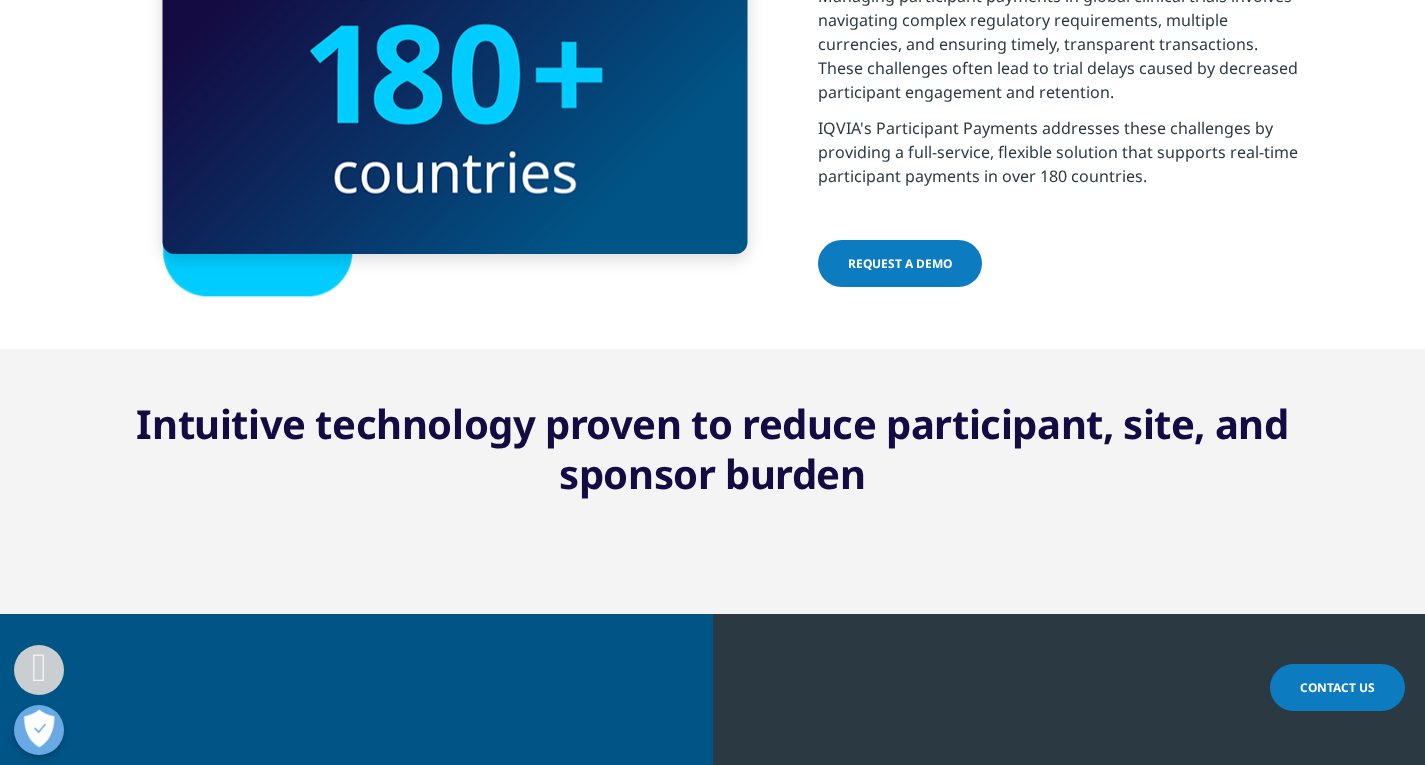 scroll, scrollTop: 1100, scrollLeft: 0, axis: vertical 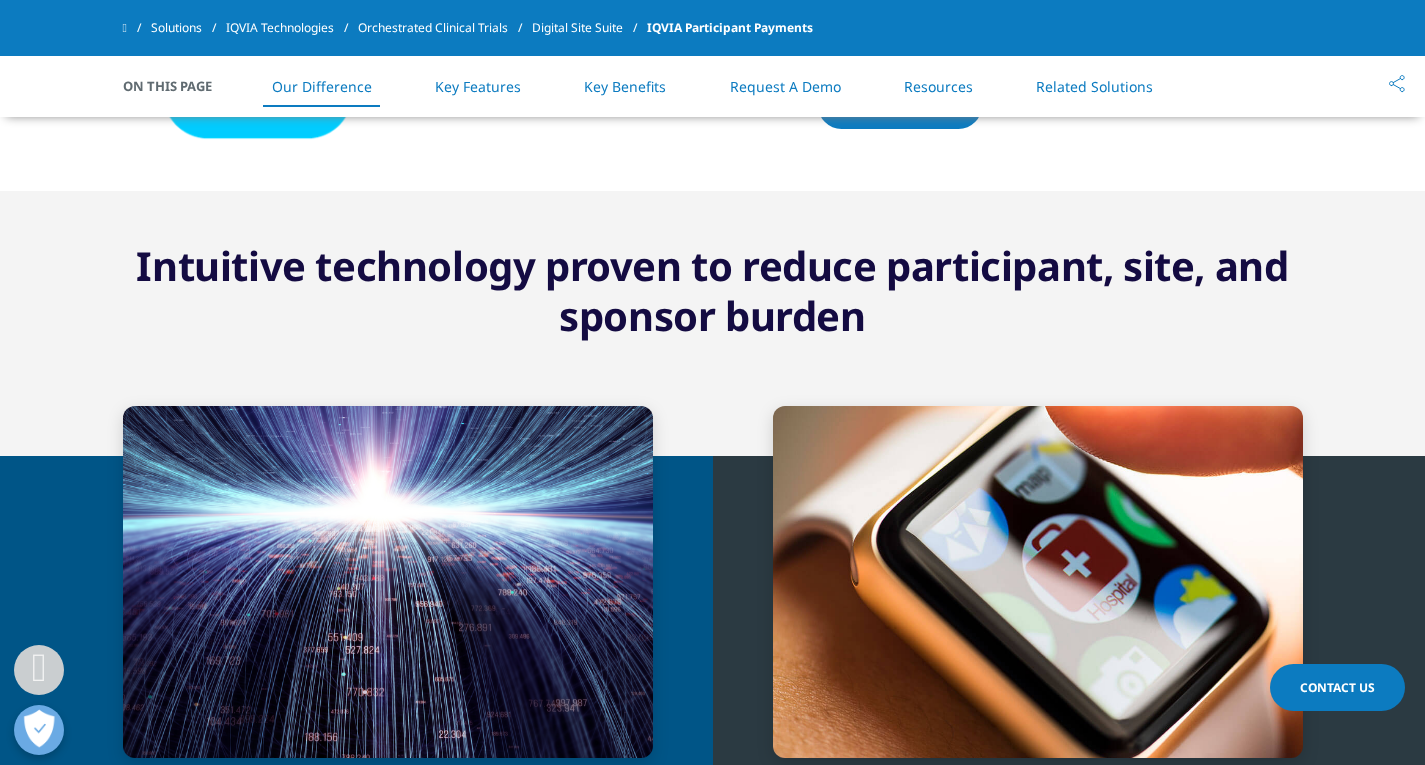 click on "Related Solutions" at bounding box center [1094, 86] 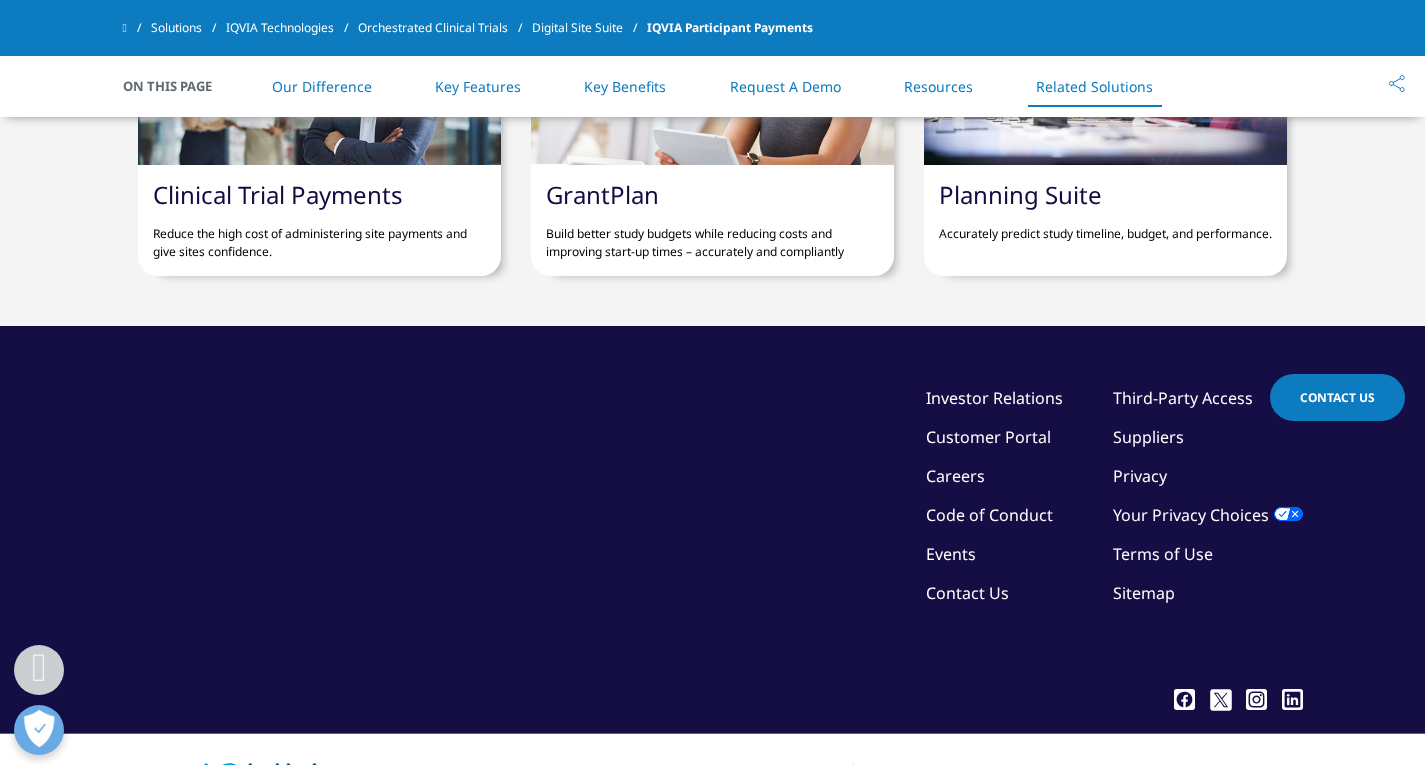 scroll, scrollTop: 5322, scrollLeft: 0, axis: vertical 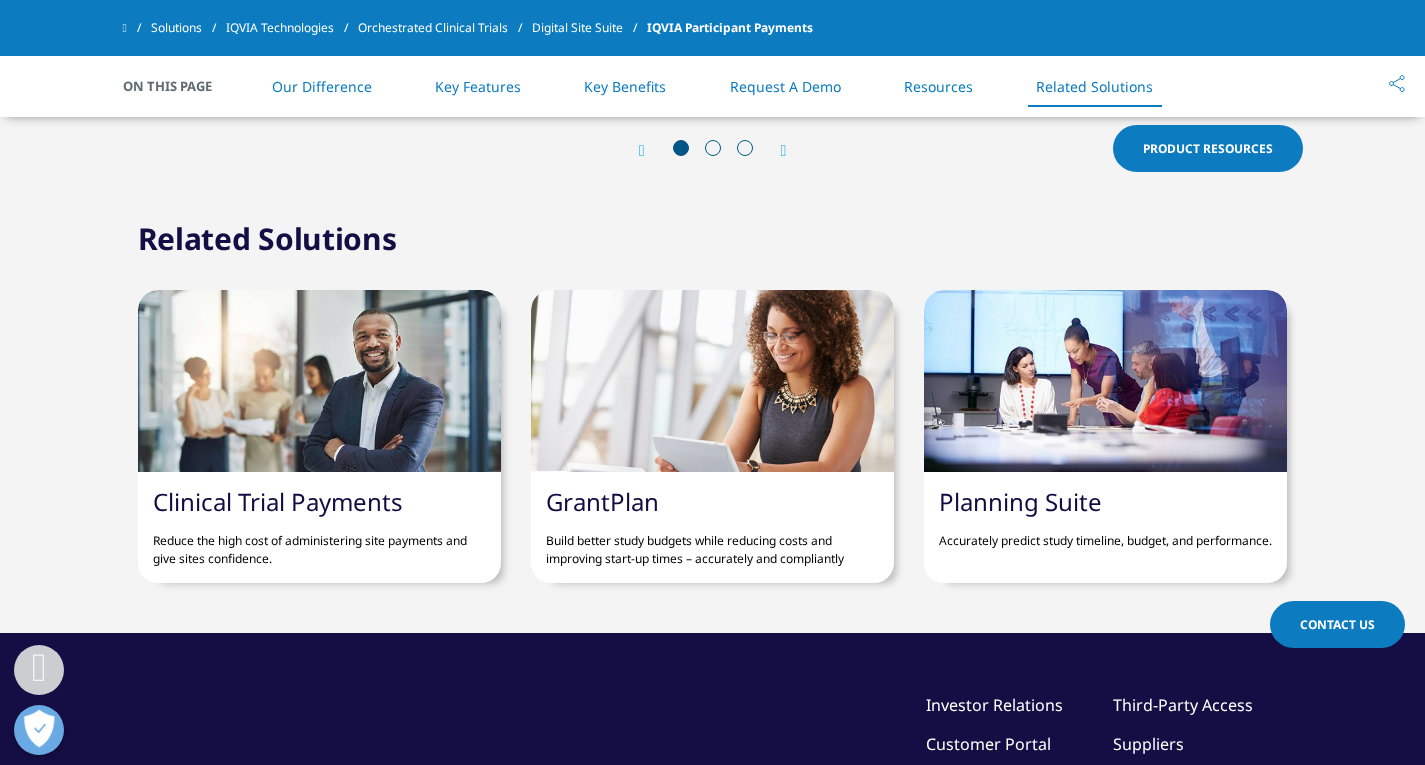 click at bounding box center (319, 381) 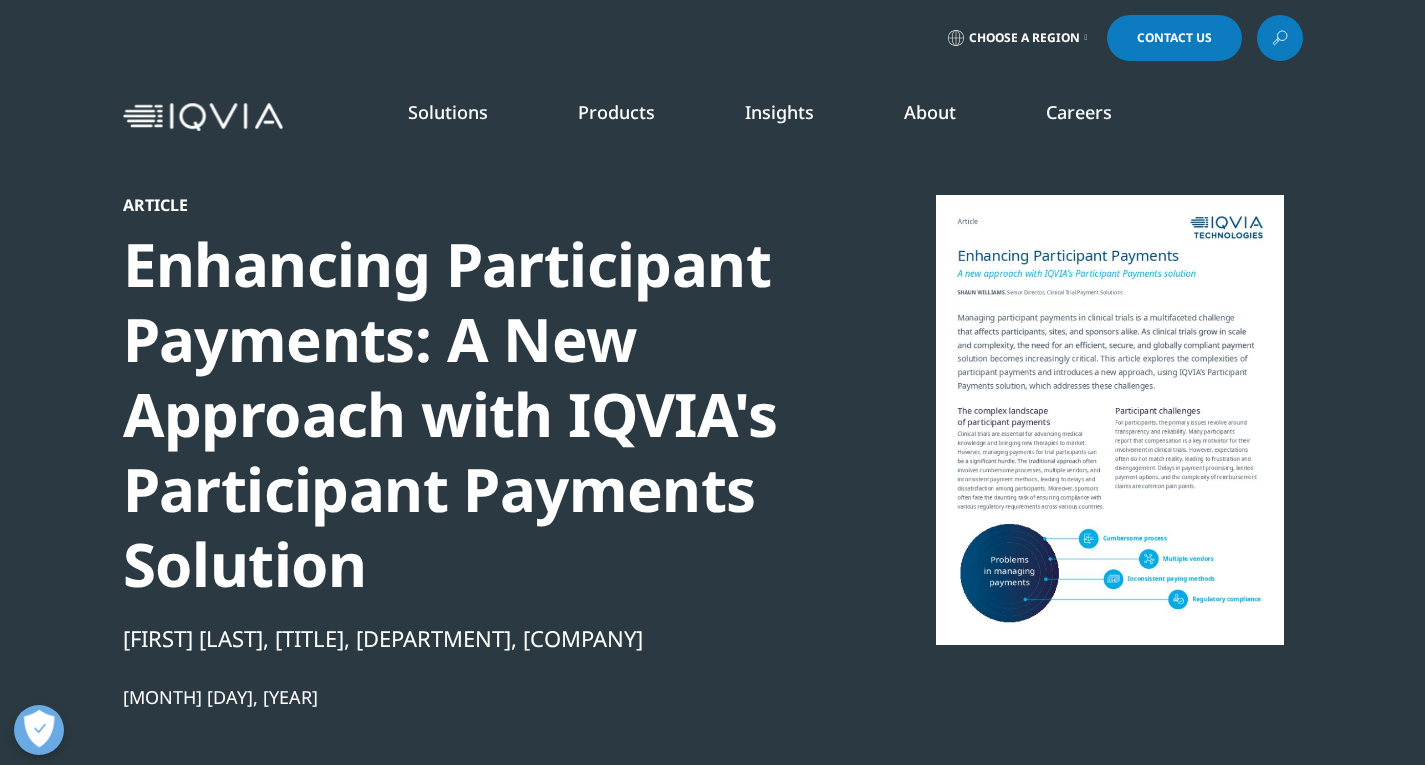 scroll, scrollTop: 0, scrollLeft: 0, axis: both 